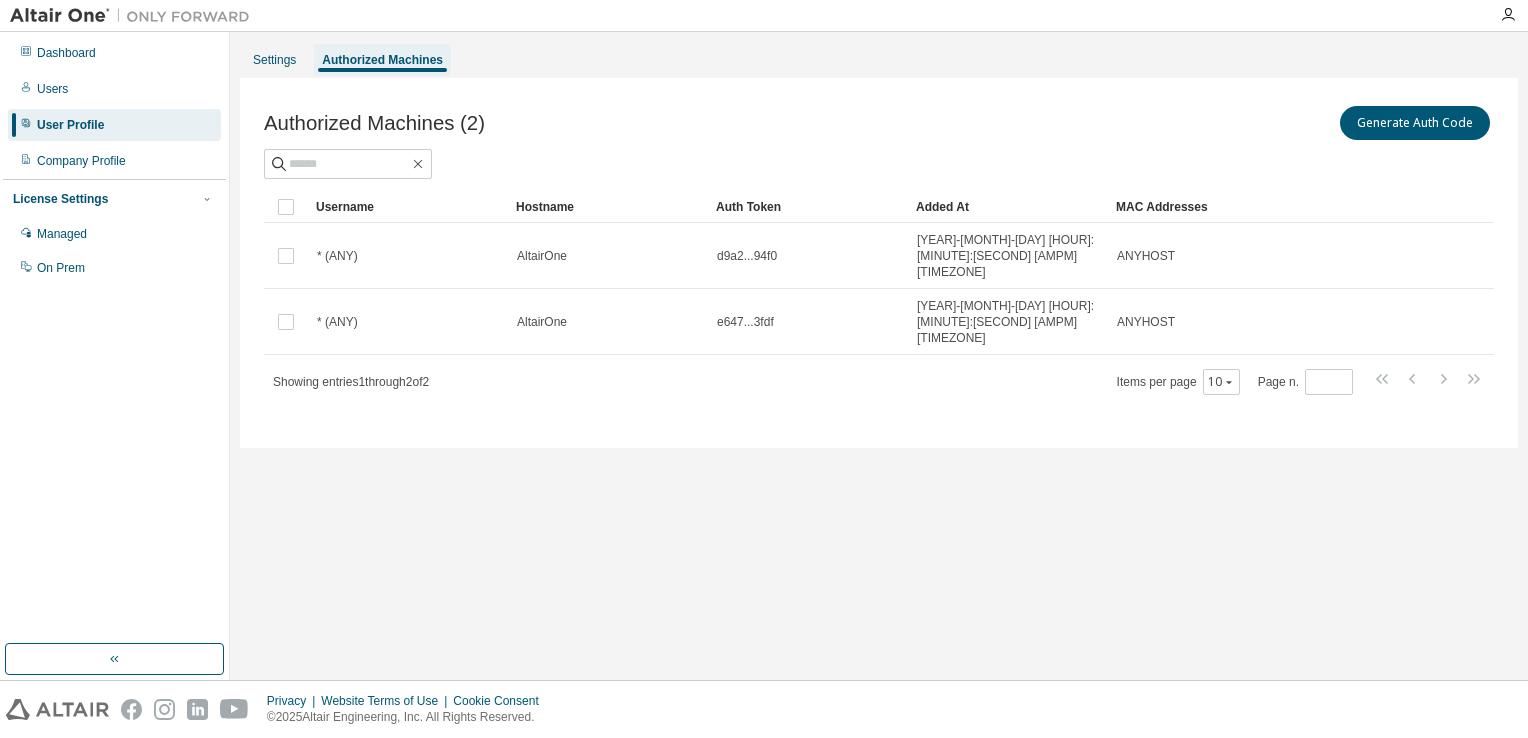 scroll, scrollTop: 0, scrollLeft: 0, axis: both 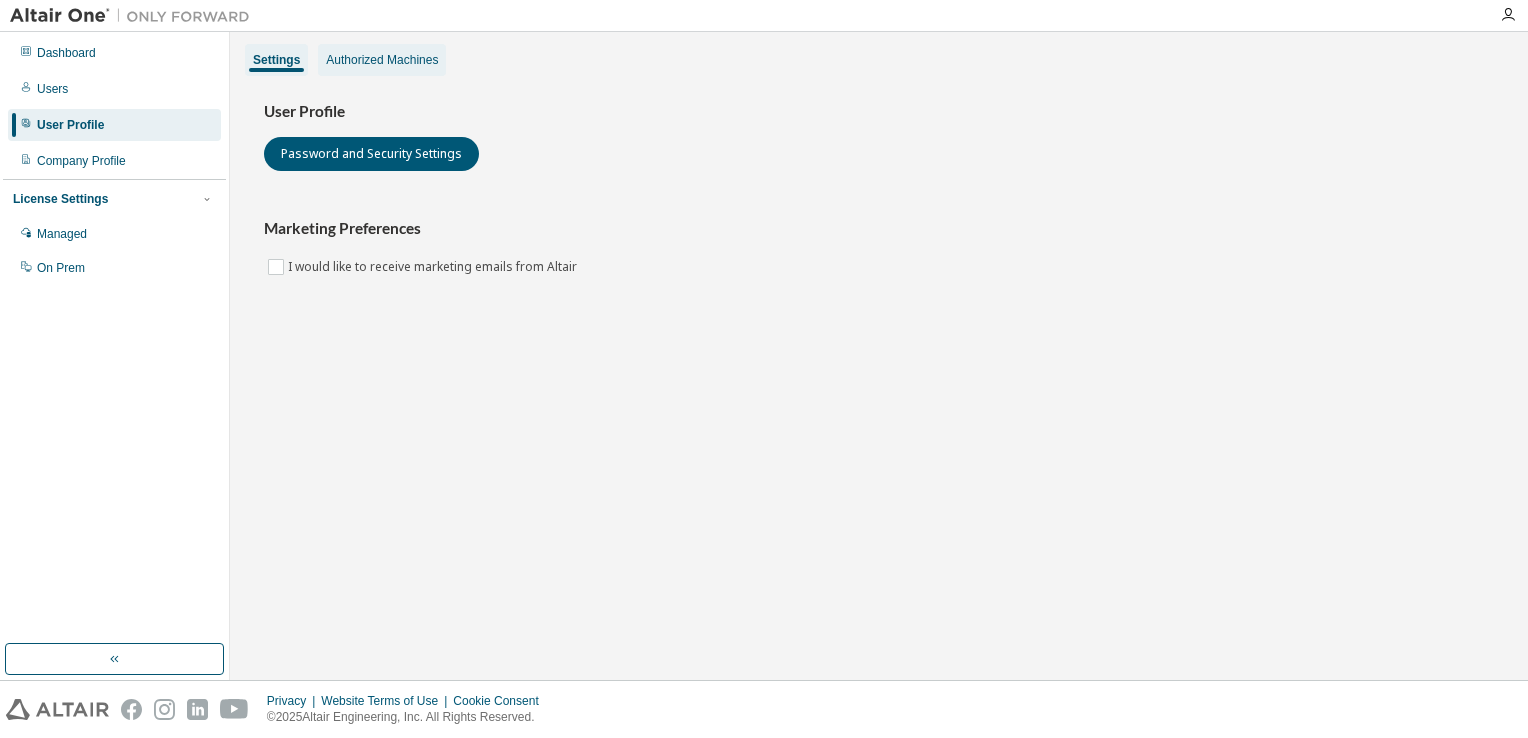 click on "Authorized Machines" at bounding box center [382, 60] 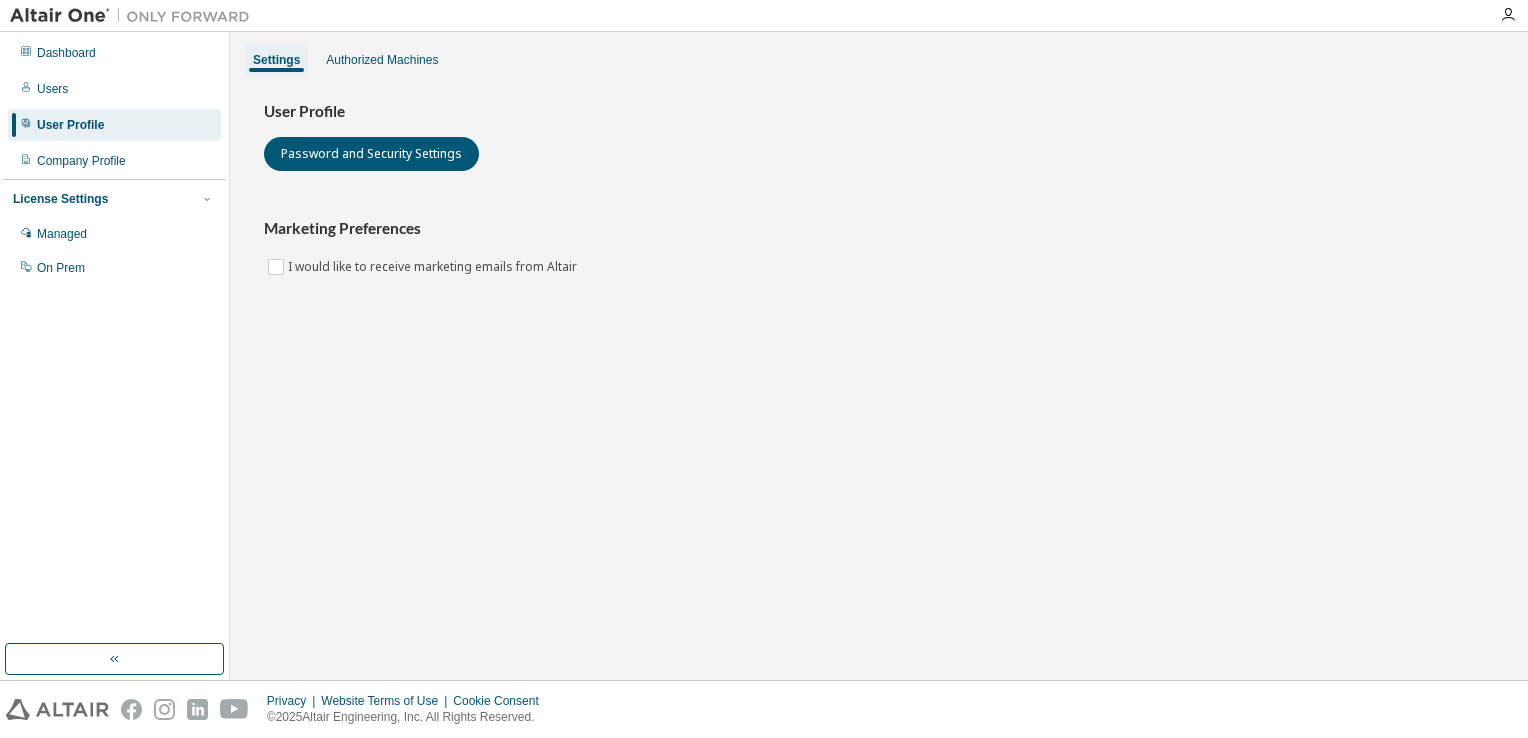 scroll, scrollTop: 0, scrollLeft: 0, axis: both 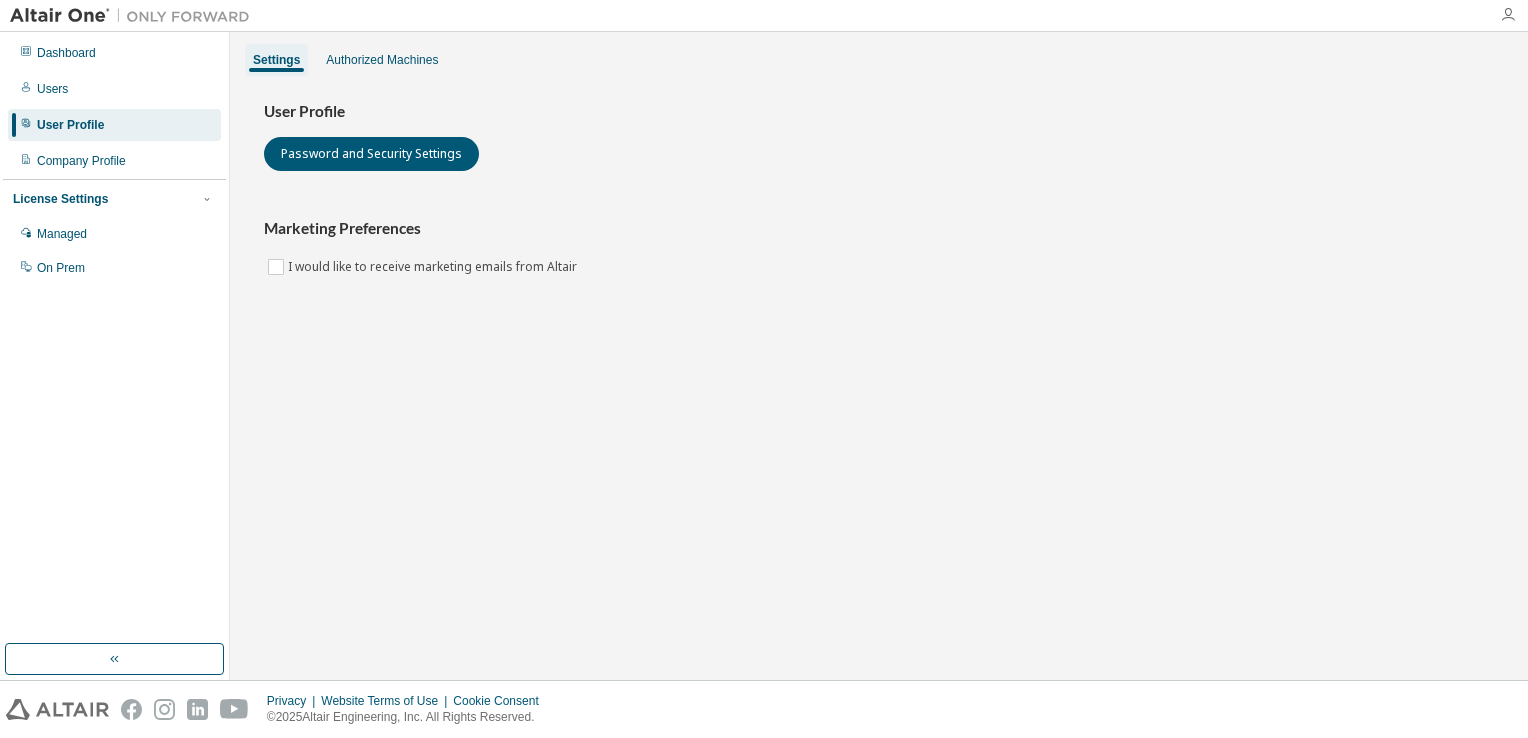 click at bounding box center (1508, 15) 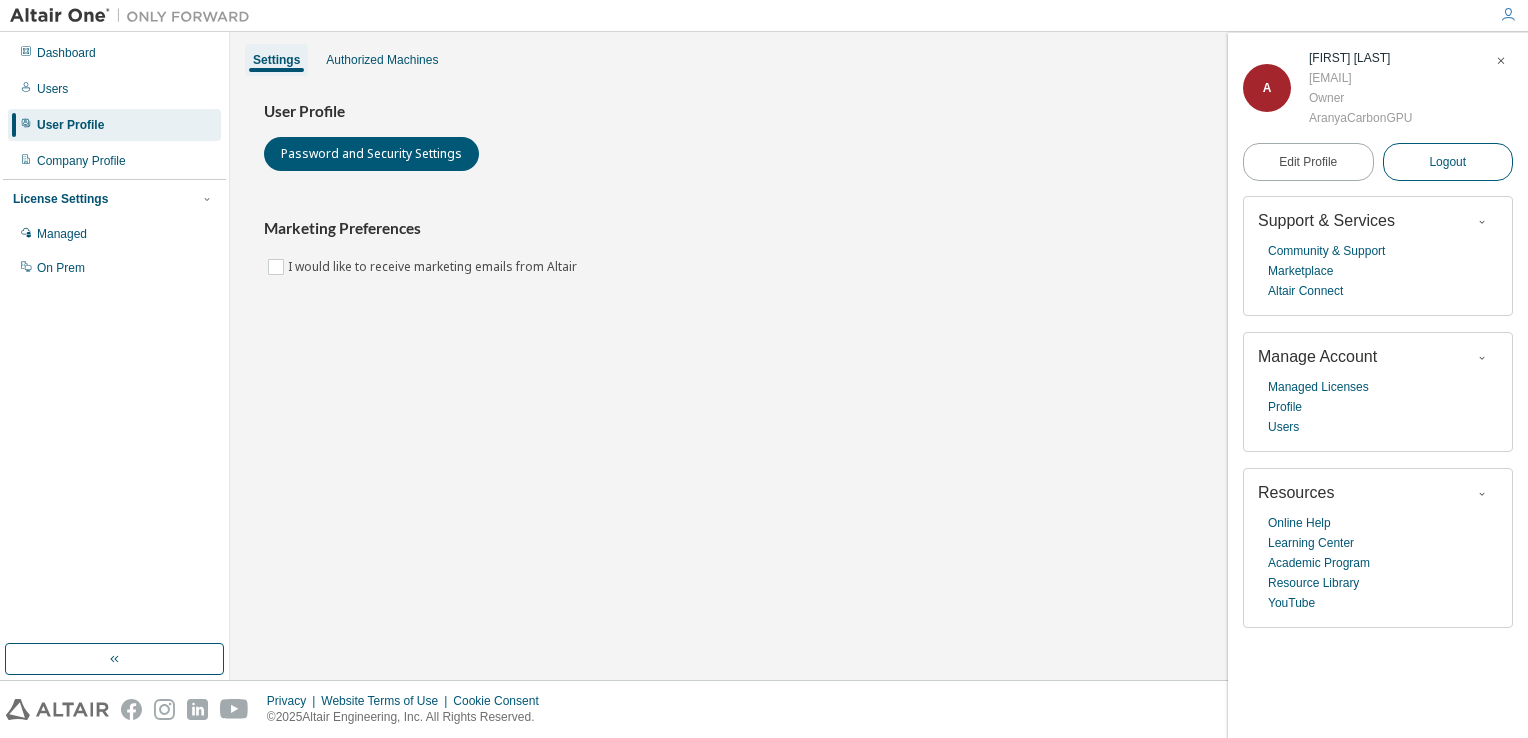 click on "Logout" at bounding box center [1447, 162] 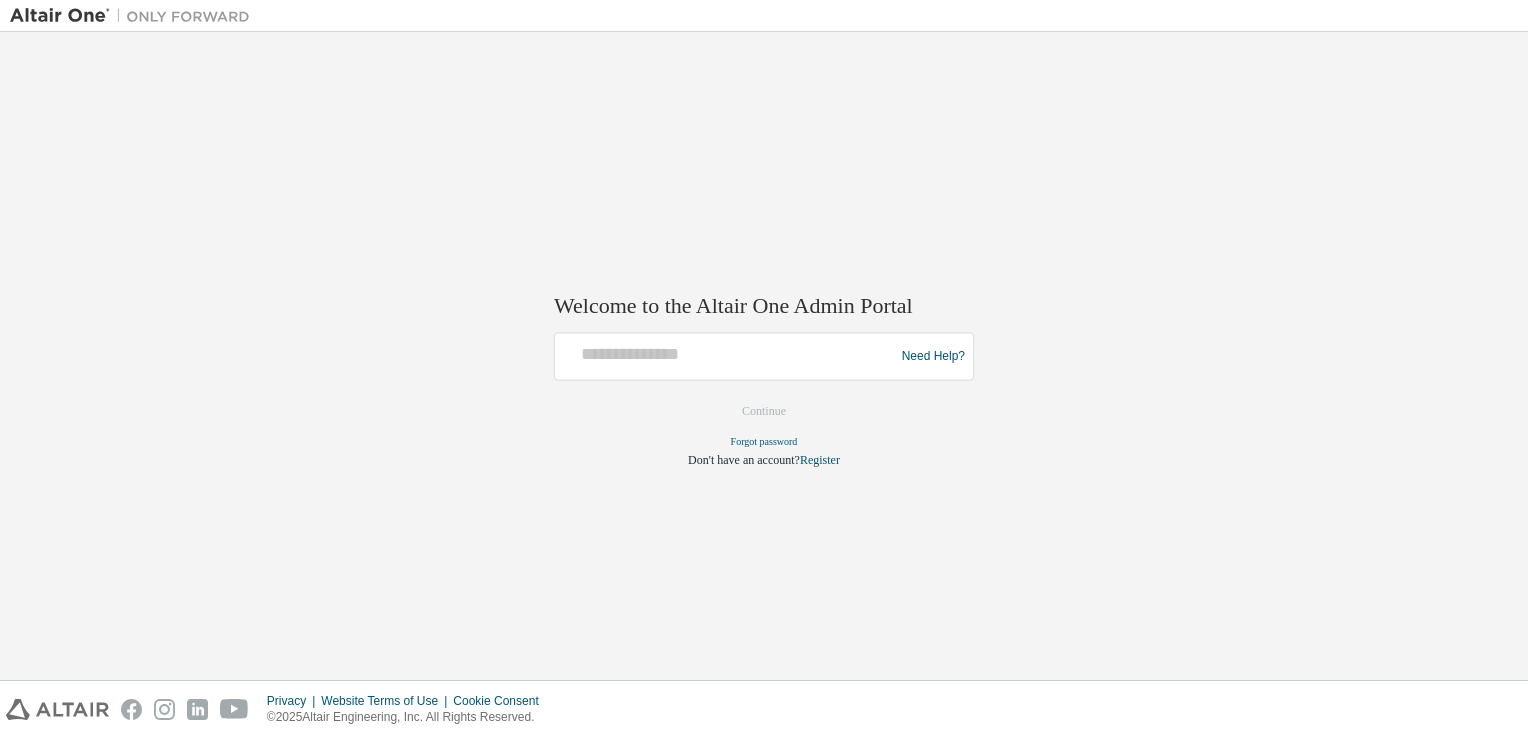 scroll, scrollTop: 0, scrollLeft: 0, axis: both 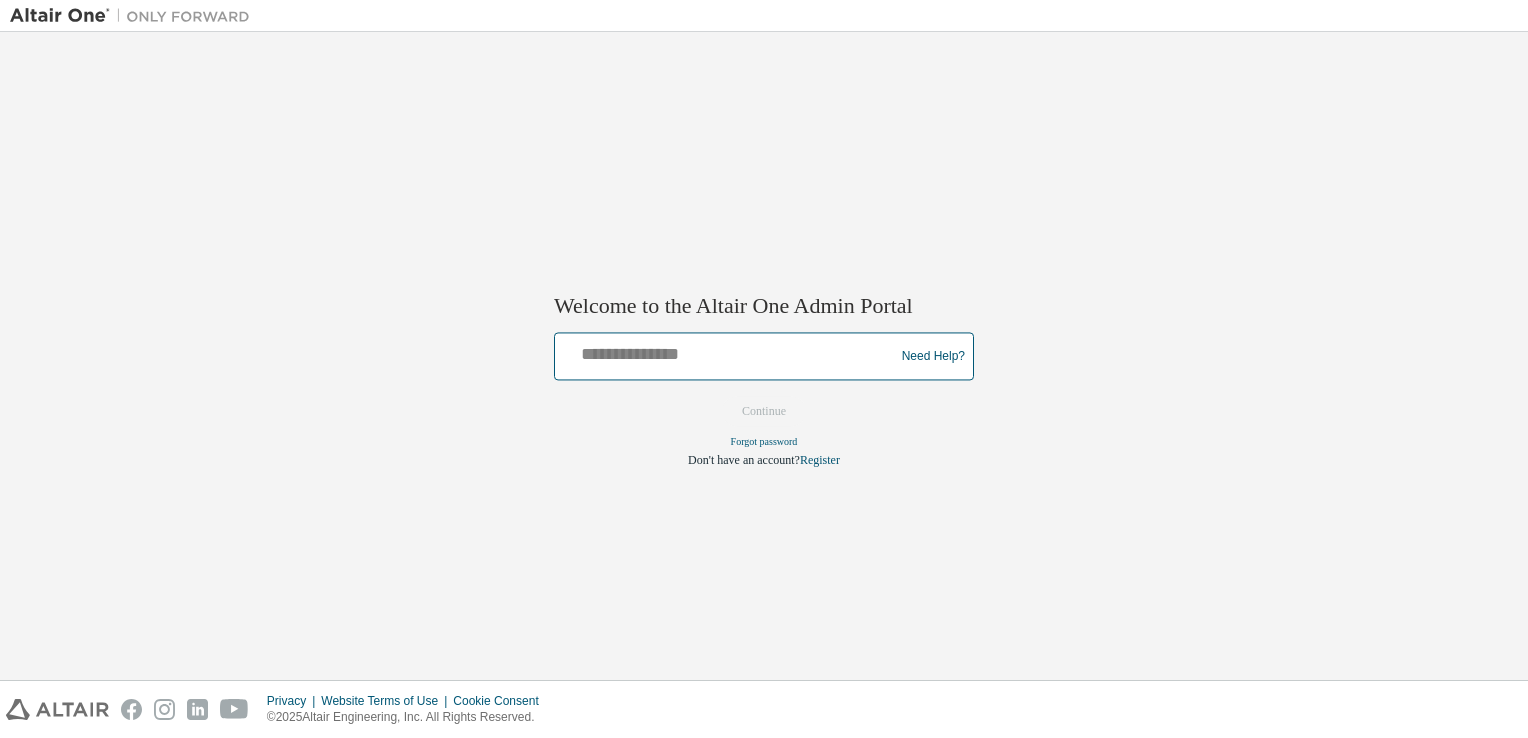 click at bounding box center (727, 352) 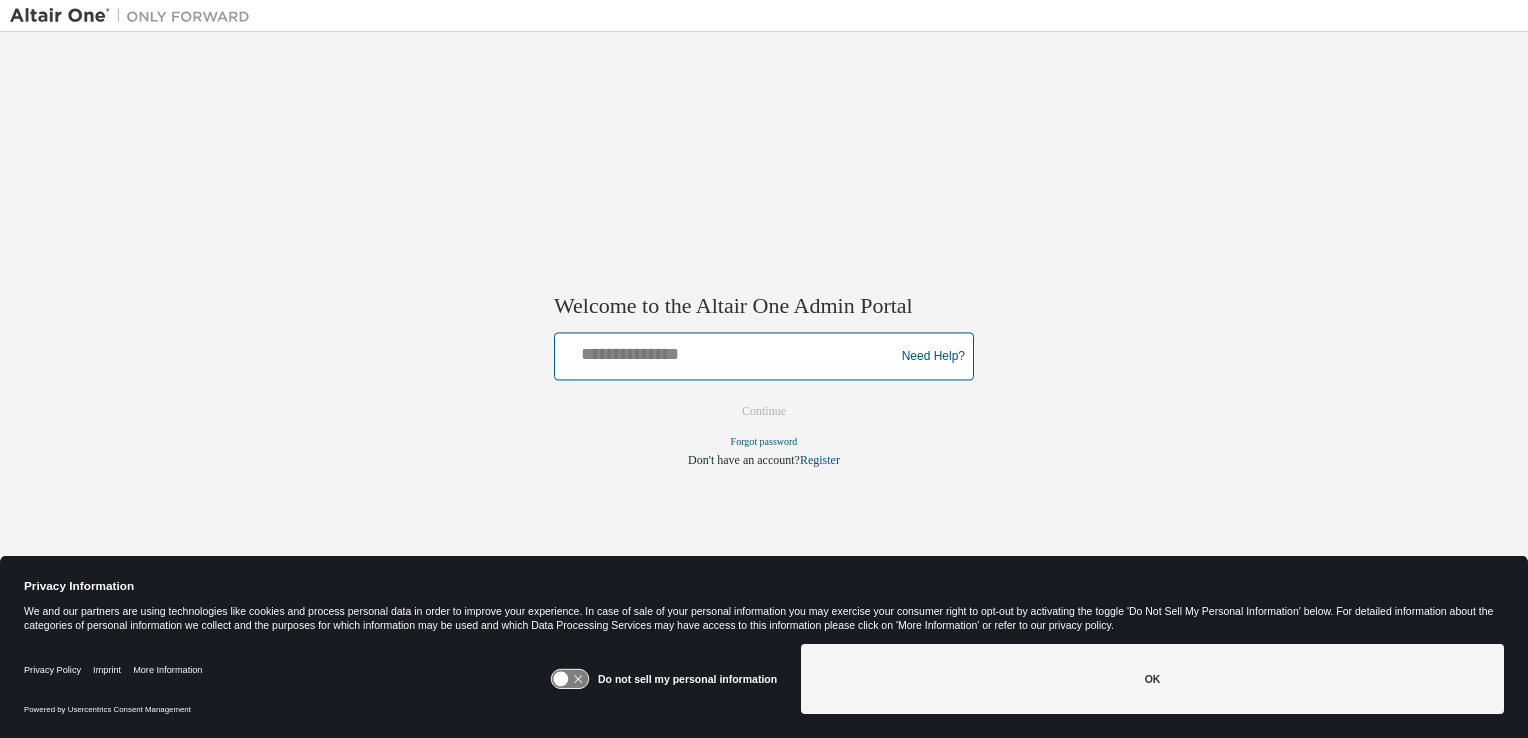 click at bounding box center [727, 352] 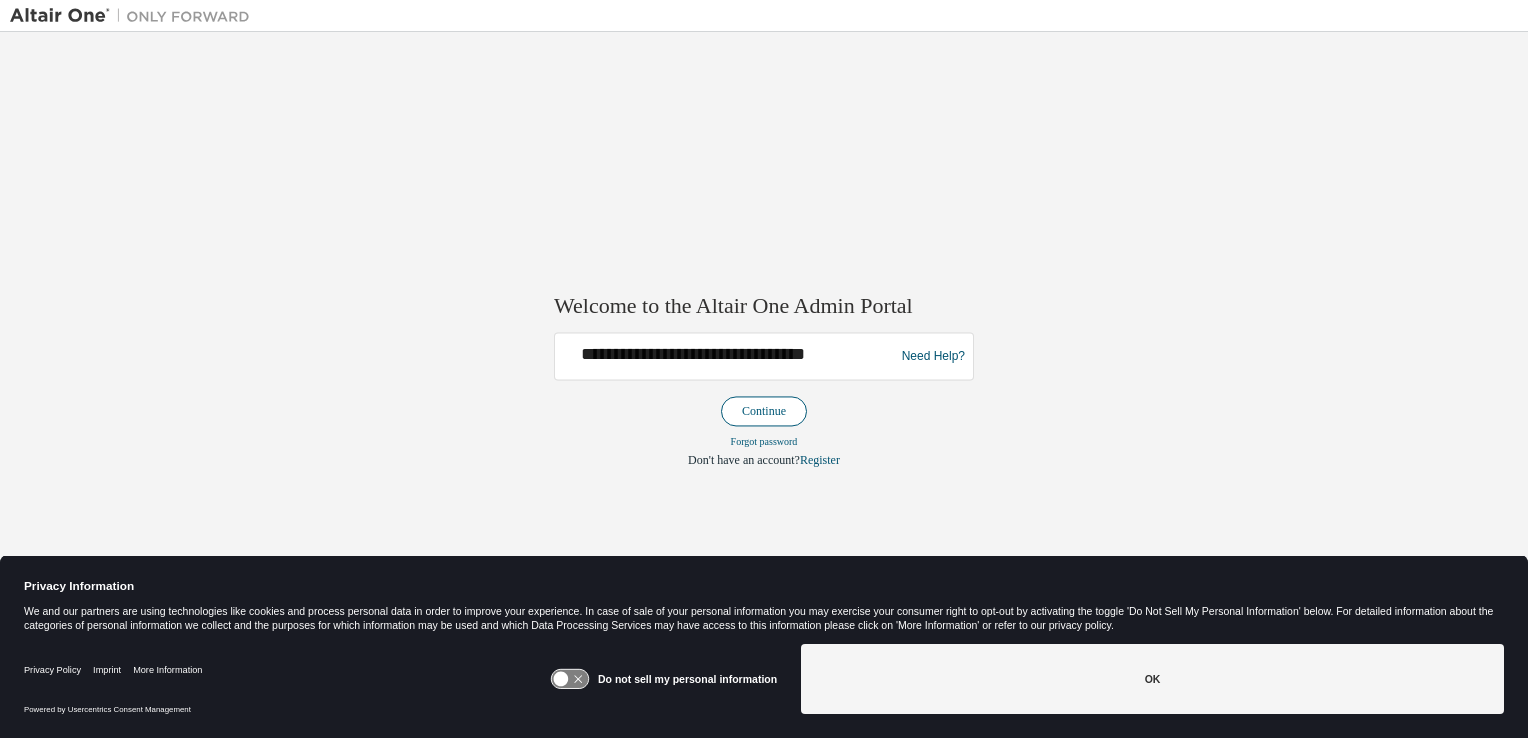 click on "Continue" at bounding box center [764, 412] 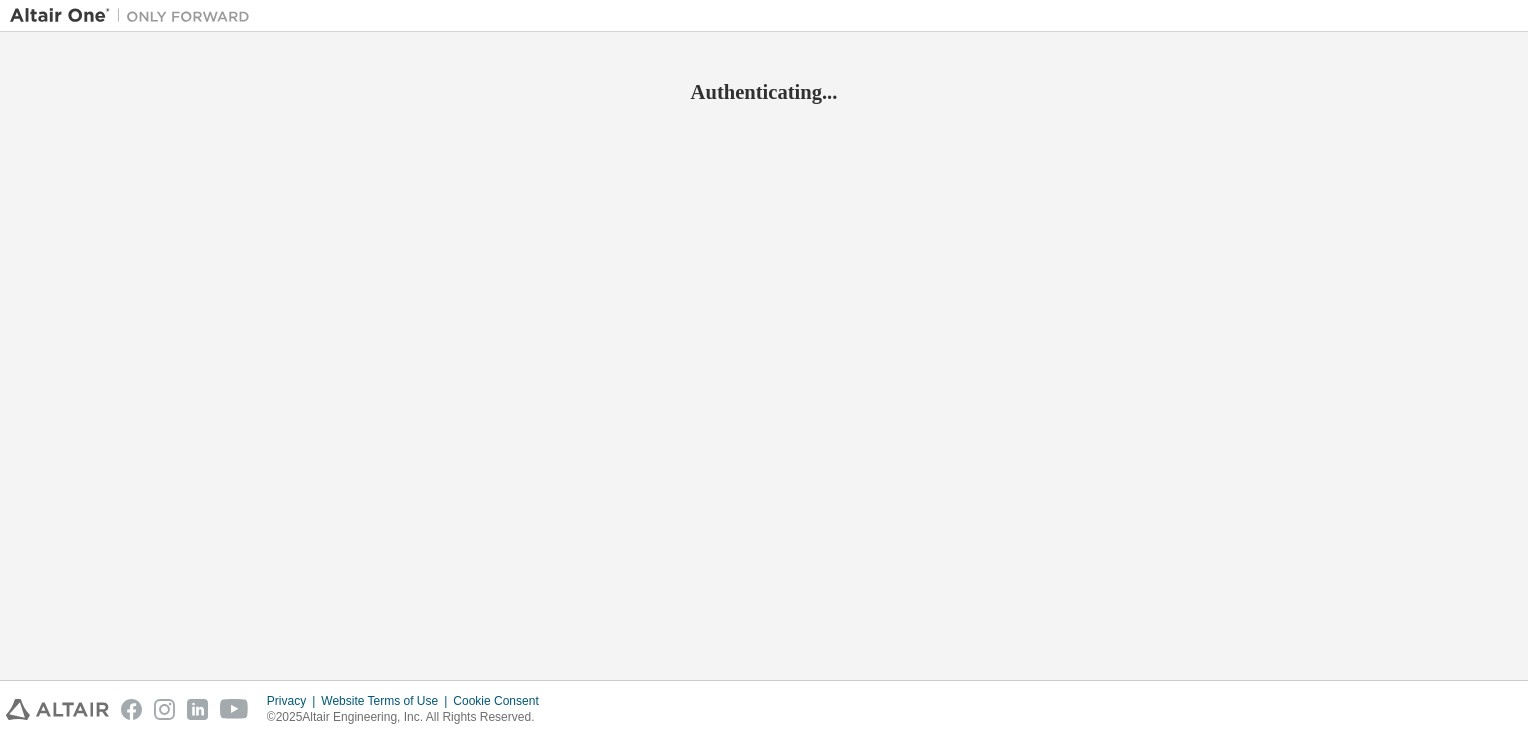 scroll, scrollTop: 0, scrollLeft: 0, axis: both 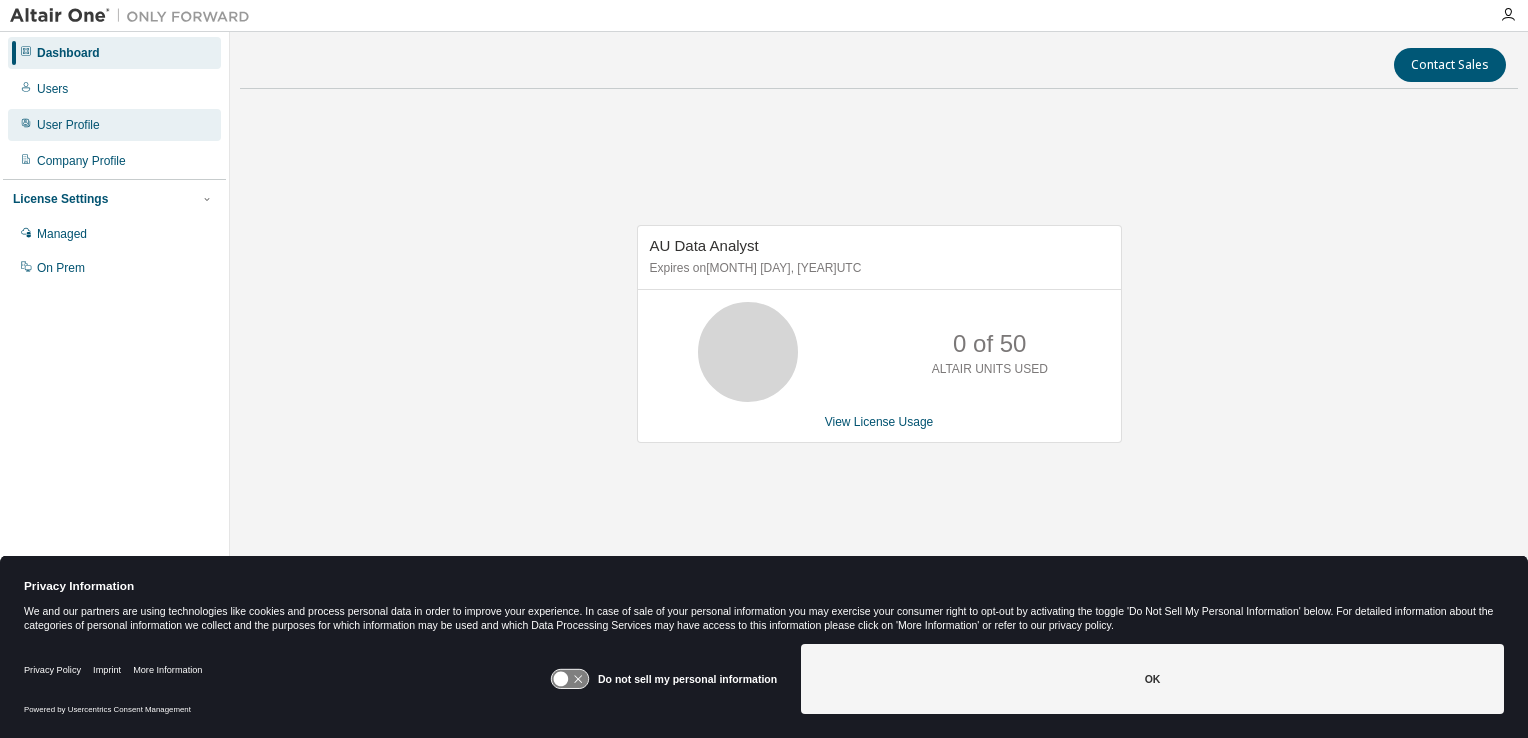 click on "User Profile" at bounding box center [68, 125] 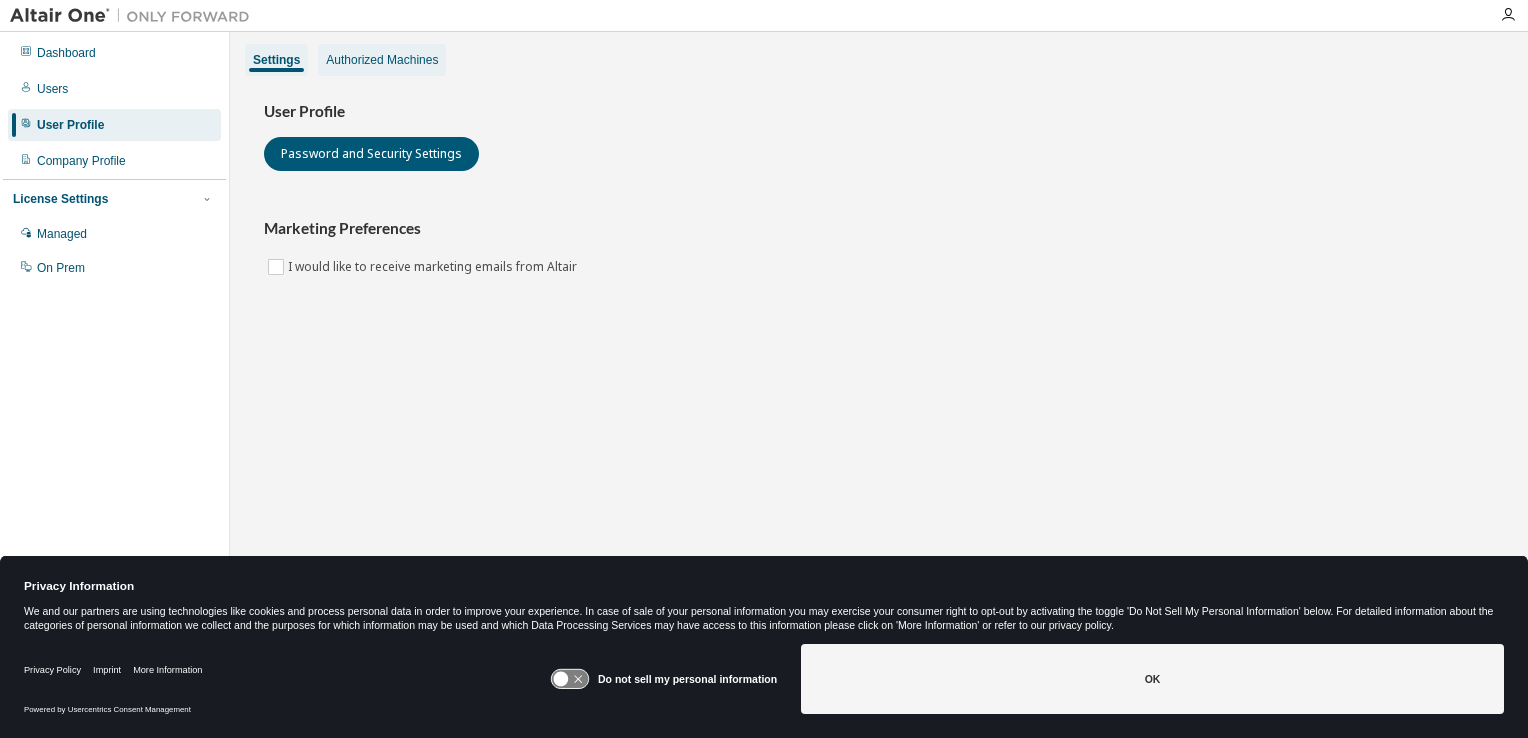 click on "Authorized Machines" at bounding box center [382, 60] 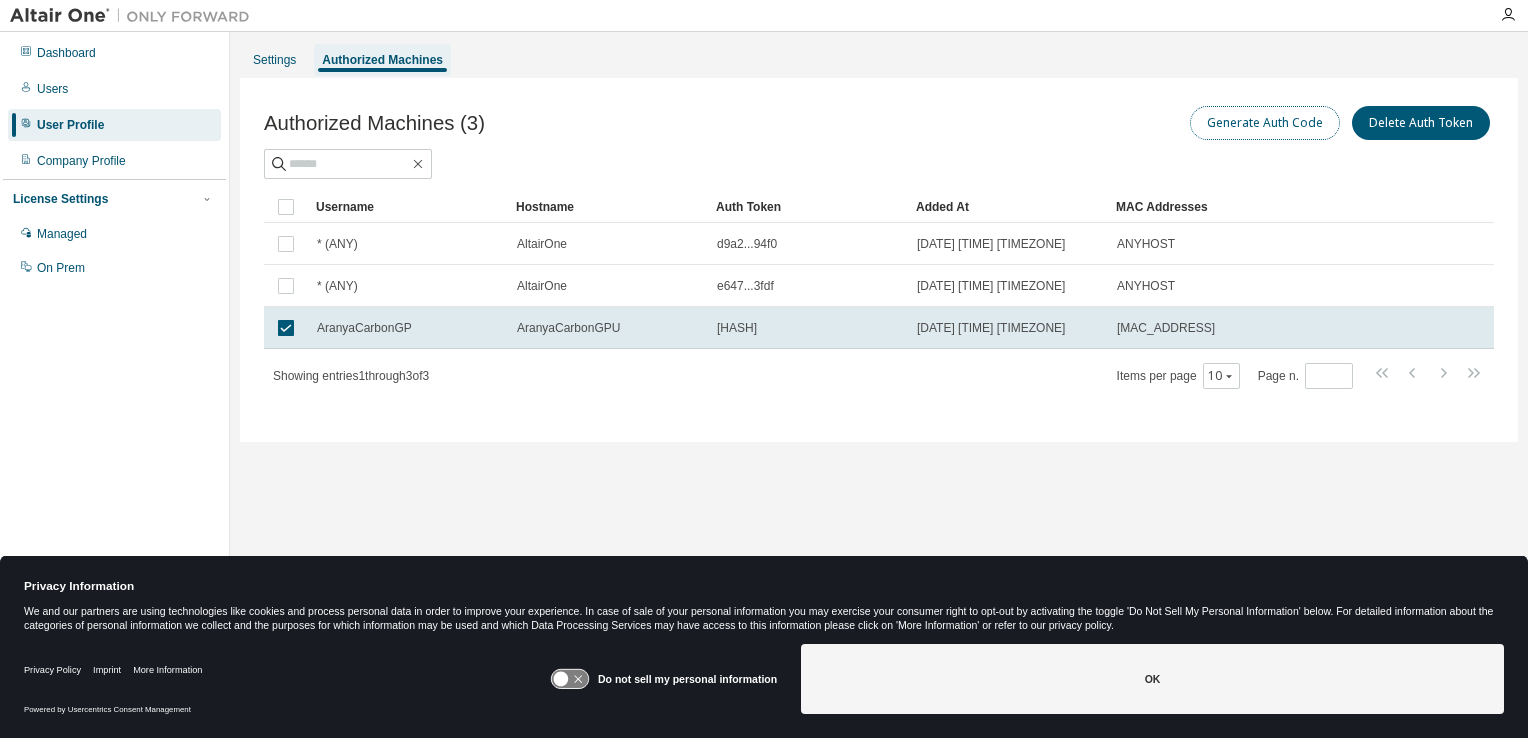 click on "Generate Auth Code" at bounding box center [1265, 123] 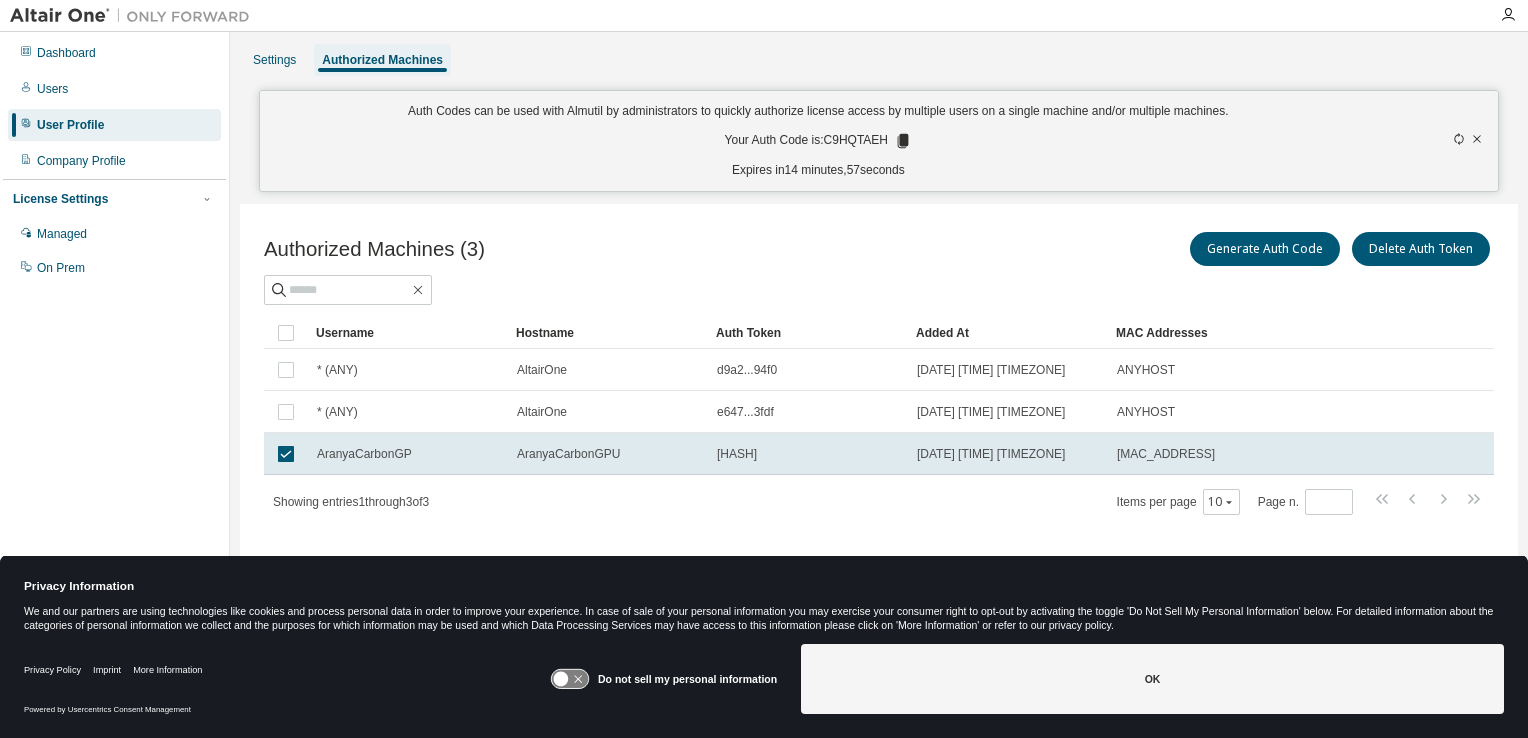 click 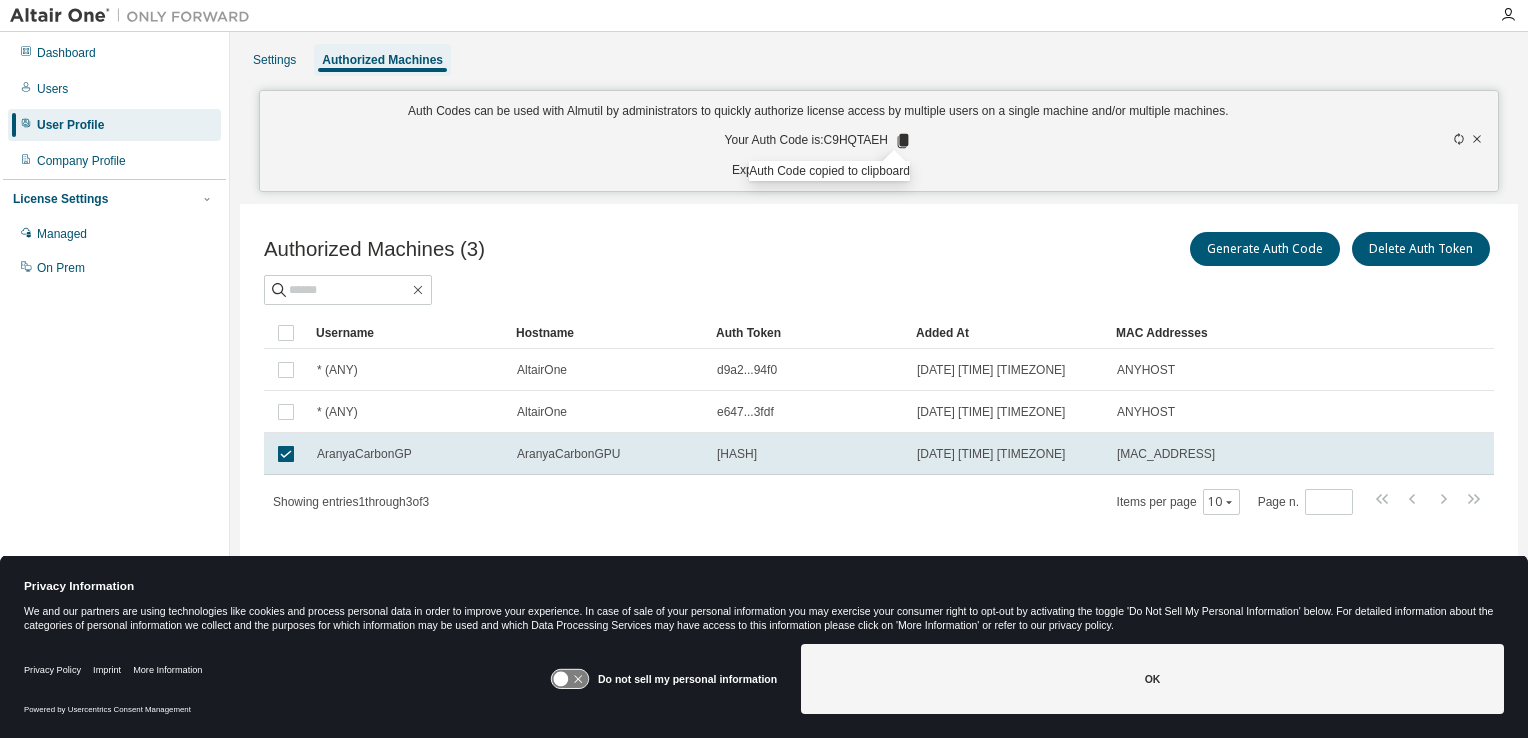 click on "Authorized Machines (3) Generate Auth Code Delete Auth Token" at bounding box center (879, 266) 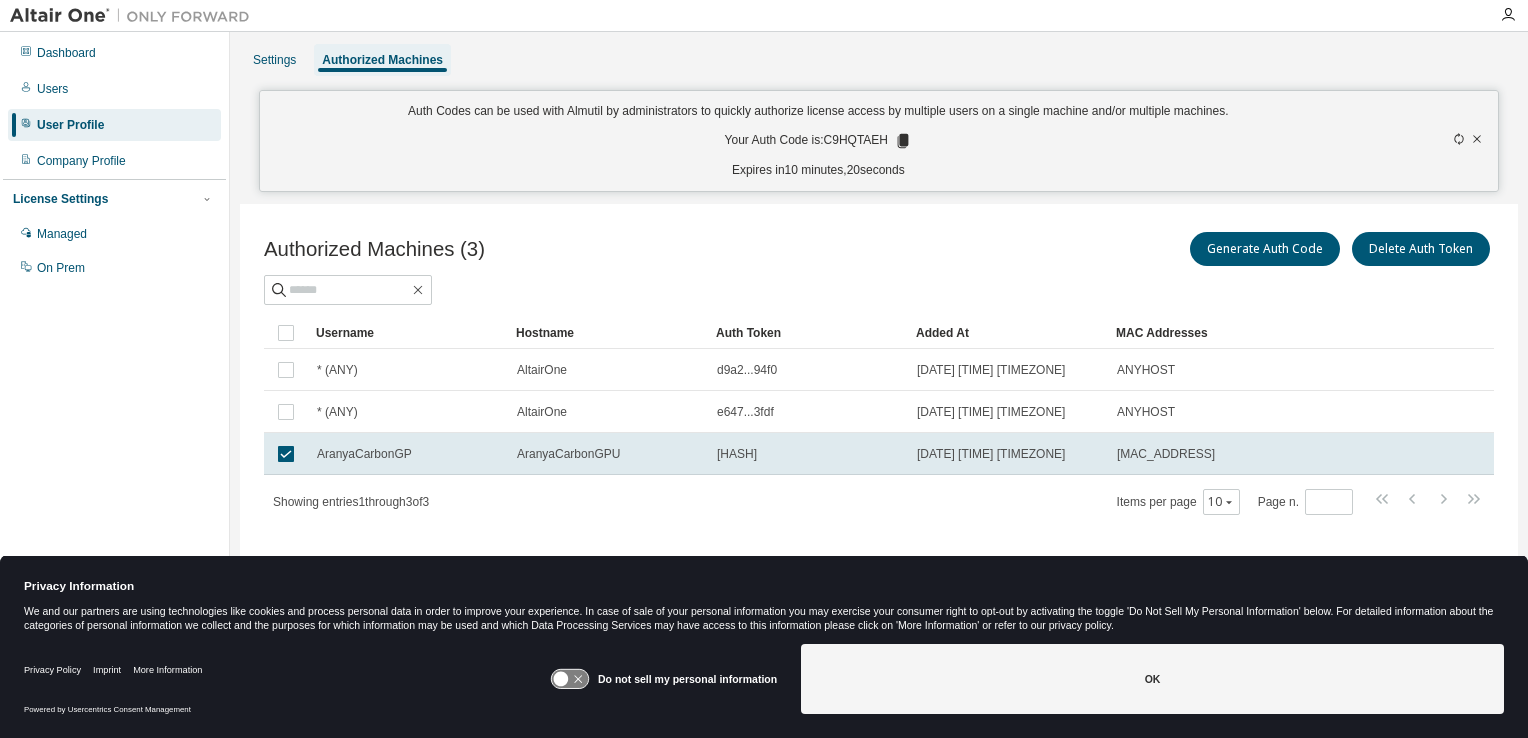 click 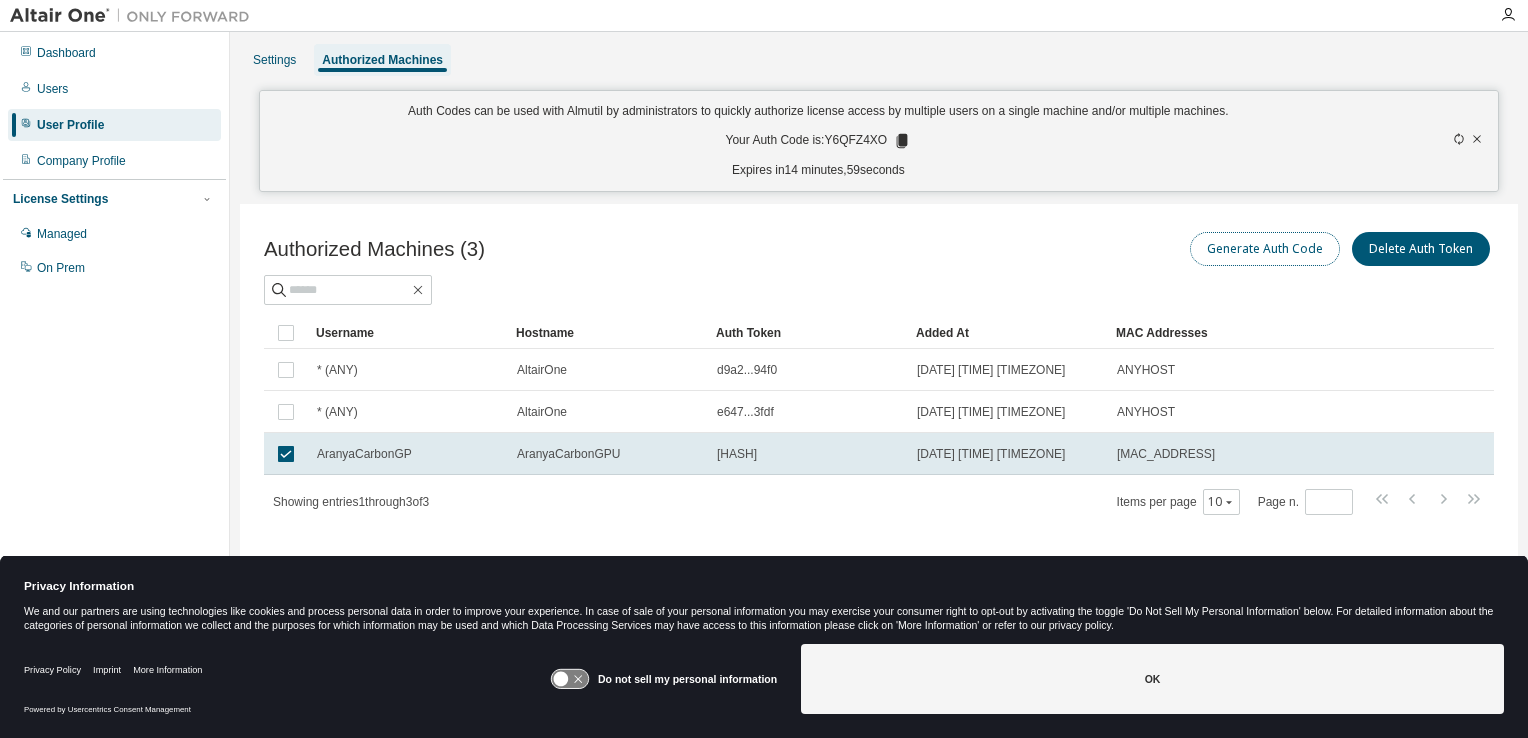 click on "Generate Auth Code" at bounding box center [1265, 249] 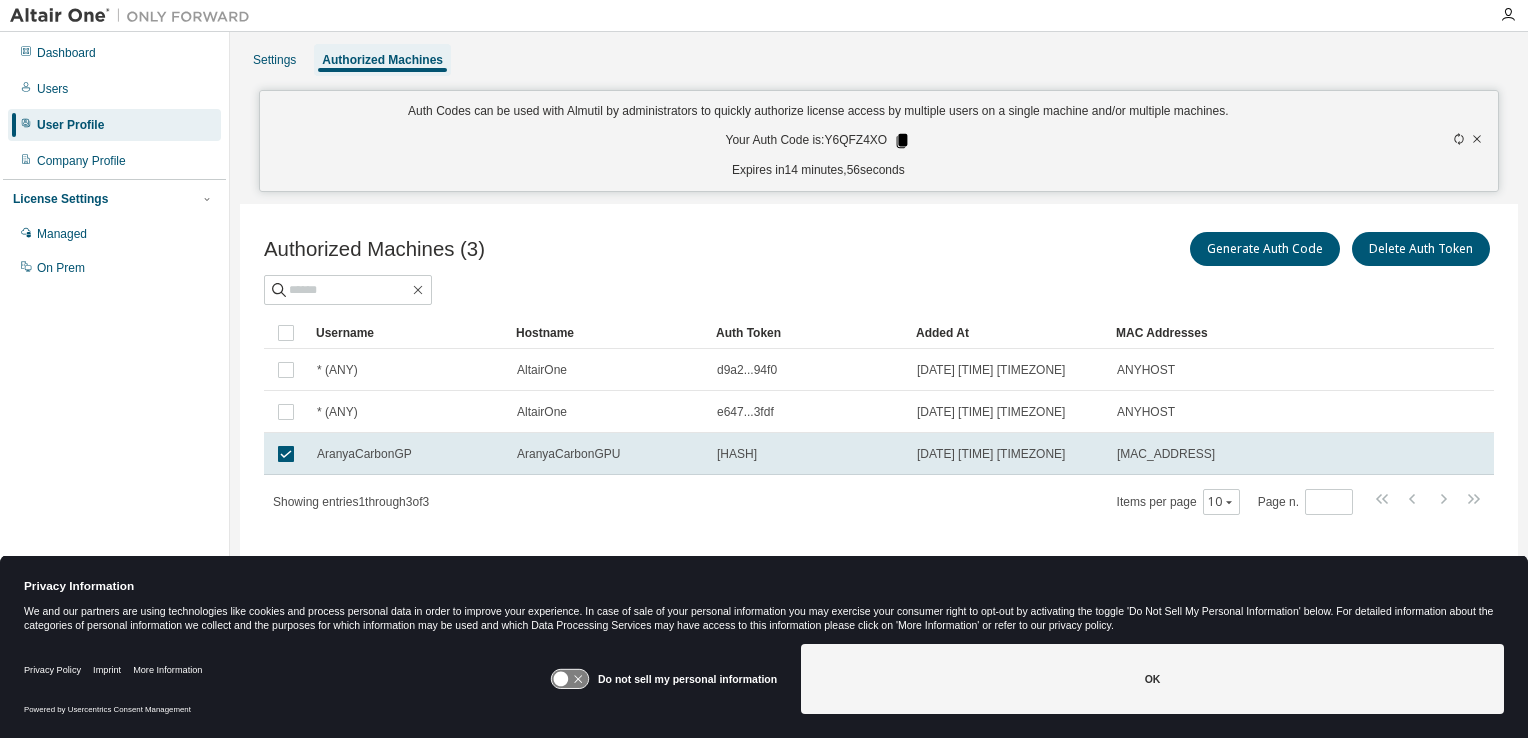 click 